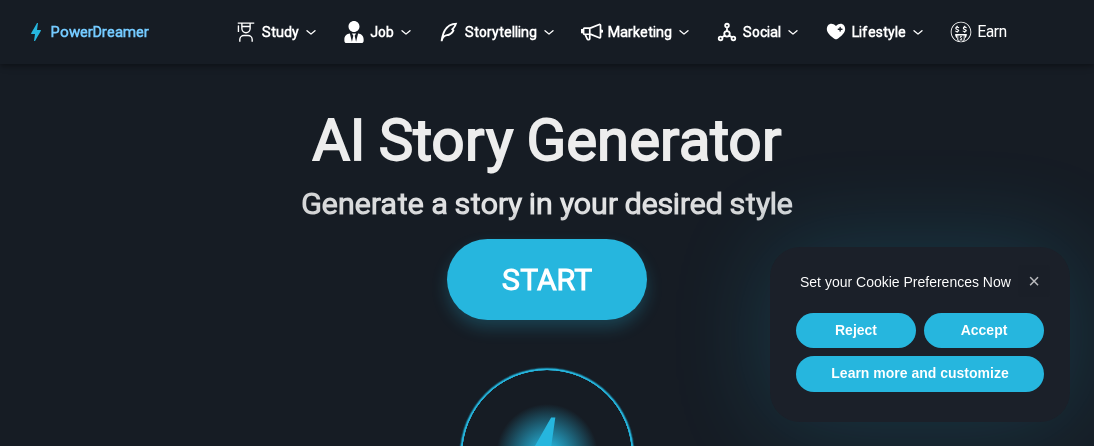 scroll, scrollTop: 0, scrollLeft: 0, axis: both 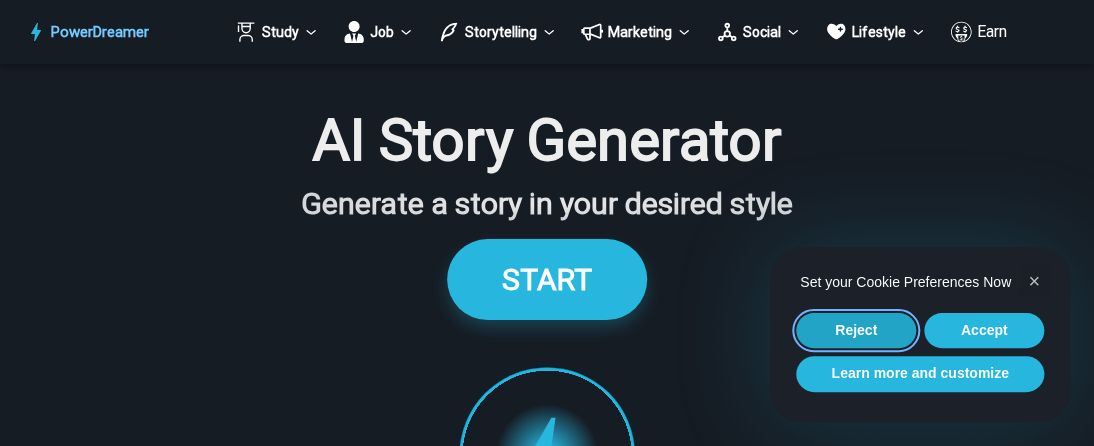 click on "Reject" at bounding box center [856, 331] 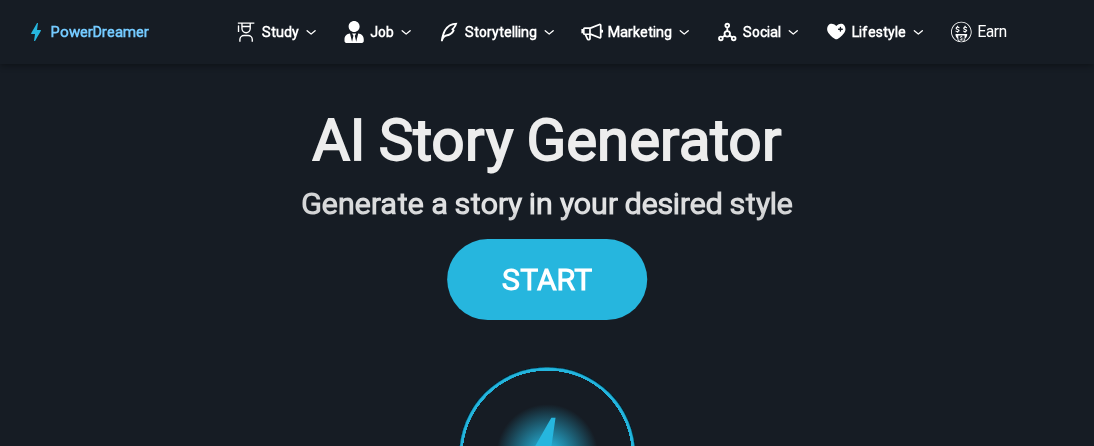 click on "START" at bounding box center (547, 279) 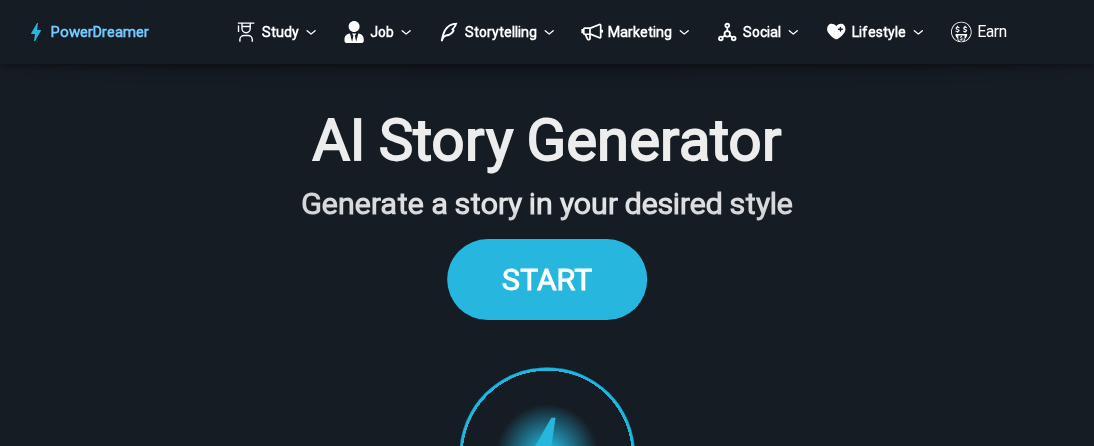 scroll, scrollTop: 2016, scrollLeft: 0, axis: vertical 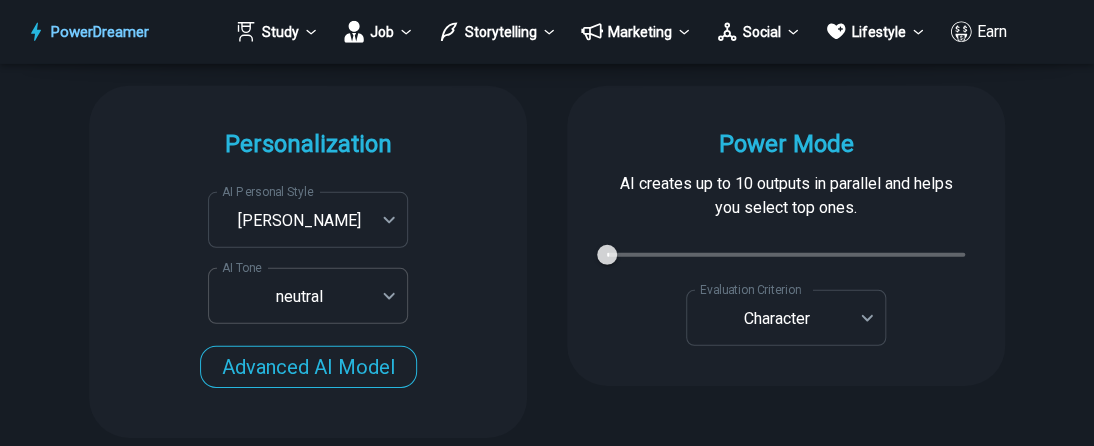 click on "PowerDreamer Study Job Storytelling Marketing Social Lifestyle Earn AI Story Generator Generate a story in your desired style START Faster with PowerDreamer 213,426  AI-Generated Outputs.  50,000+ Users. 60+ AI Tools. PowerDreamer saved me a ton of stress and even more time. Highly recommend. [PERSON_NAME] is a writer and producer with experience at Morning Rush, [US_STATE] PBS, Metro Weekly and The [US_STATE] Times I received a job offer [DATE] that your awesome website helped me get. Thank you! I will be singing your praises. [PERSON_NAME] signed up to PowerDreamer [DATE] and received his job offer [DATE] Absolutely love this program!! I'm usually hesitant to pay for anything without being able to try it for free first. However, I was desperate to get resume writing help and this program far exceeded my expectations! I have been telling anyone I know looking for a job to try it. [PERSON_NAME] [PERSON_NAME], Product Manager in E-Commerce [PERSON_NAME] [PERSON_NAME] Made the job hunting process so easy! Age" at bounding box center [547, 424] 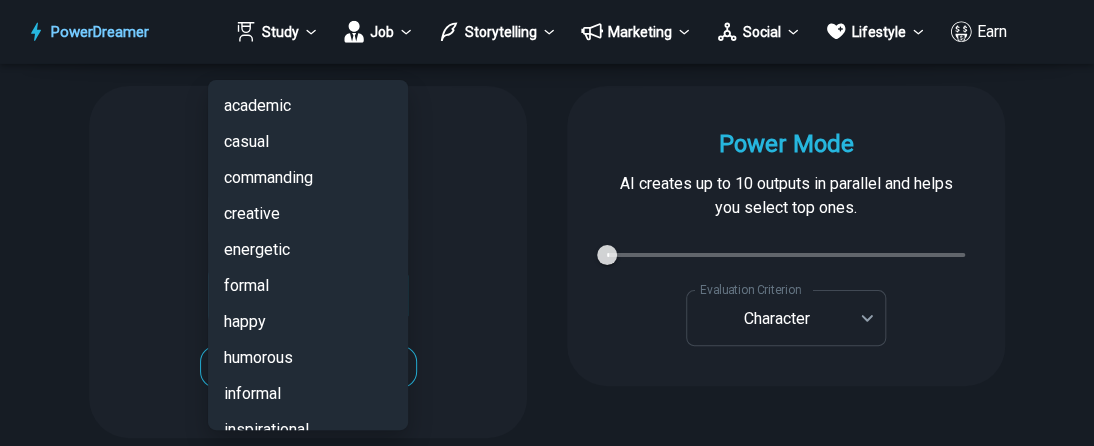 scroll, scrollTop: 247, scrollLeft: 0, axis: vertical 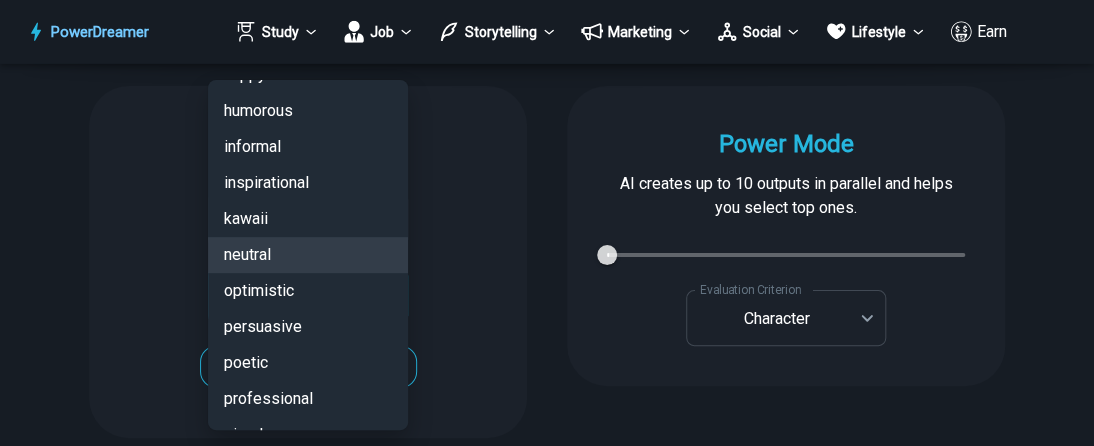click at bounding box center (547, 223) 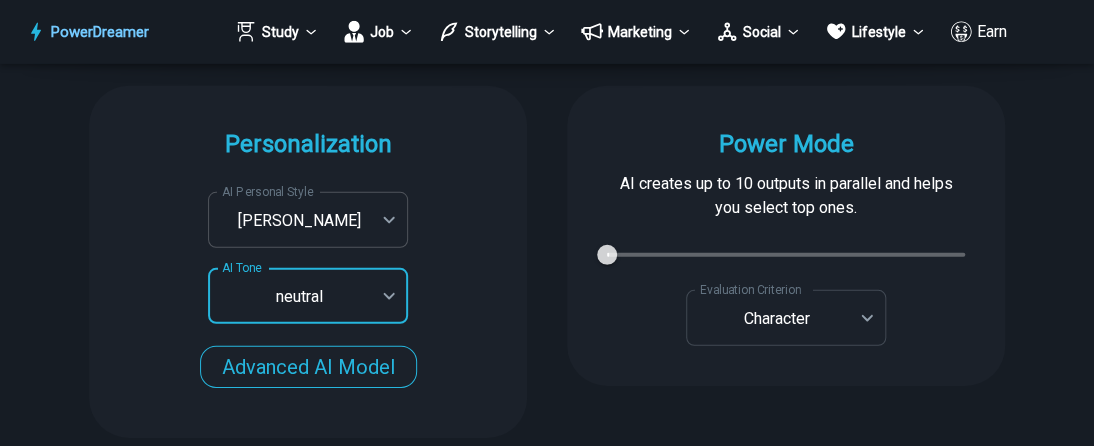 click on "PowerDreamer Study Job Storytelling Marketing Social Lifestyle Earn AI Story Generator Generate a story in your desired style START Faster with PowerDreamer 213,426  AI-Generated Outputs.  50,000+ Users. 60+ AI Tools. PowerDreamer saved me a ton of stress and even more time. Highly recommend. [PERSON_NAME] is a writer and producer with experience at Morning Rush, [US_STATE] PBS, Metro Weekly and The [US_STATE] Times I received a job offer [DATE] that your awesome website helped me get. Thank you! I will be singing your praises. [PERSON_NAME] signed up to PowerDreamer [DATE] and received his job offer [DATE] Absolutely love this program!! I'm usually hesitant to pay for anything without being able to try it for free first. However, I was desperate to get resume writing help and this program far exceeded my expectations! I have been telling anyone I know looking for a job to try it. [PERSON_NAME] [PERSON_NAME], Product Manager in E-Commerce [PERSON_NAME] [PERSON_NAME] Made the job hunting process so easy! Age" at bounding box center (547, 424) 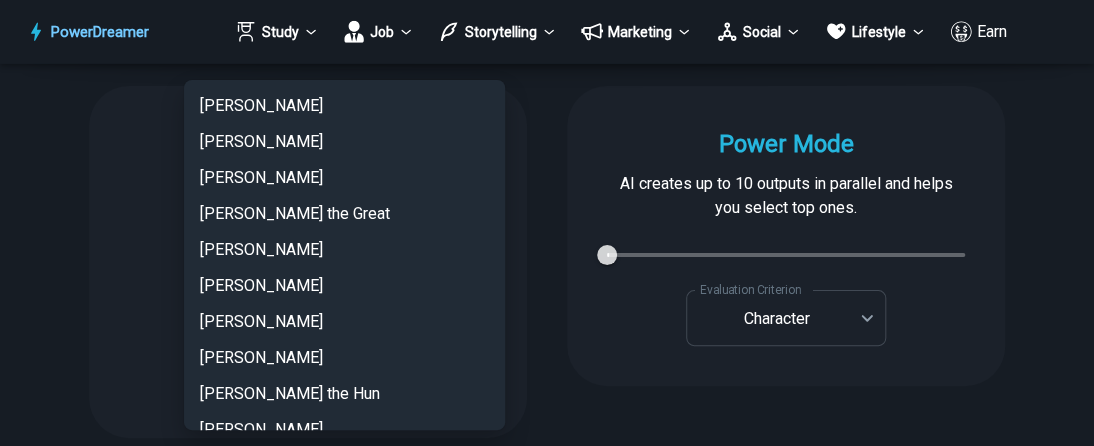 scroll, scrollTop: 1579, scrollLeft: 0, axis: vertical 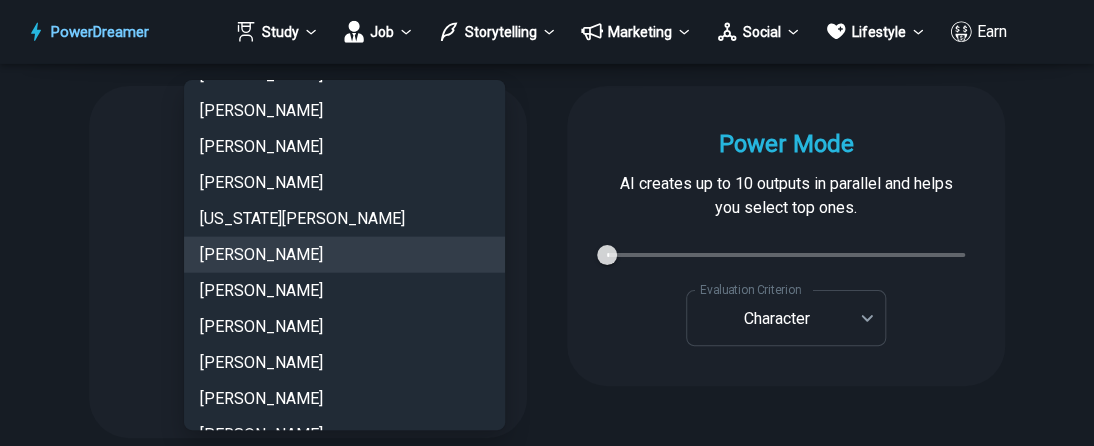type 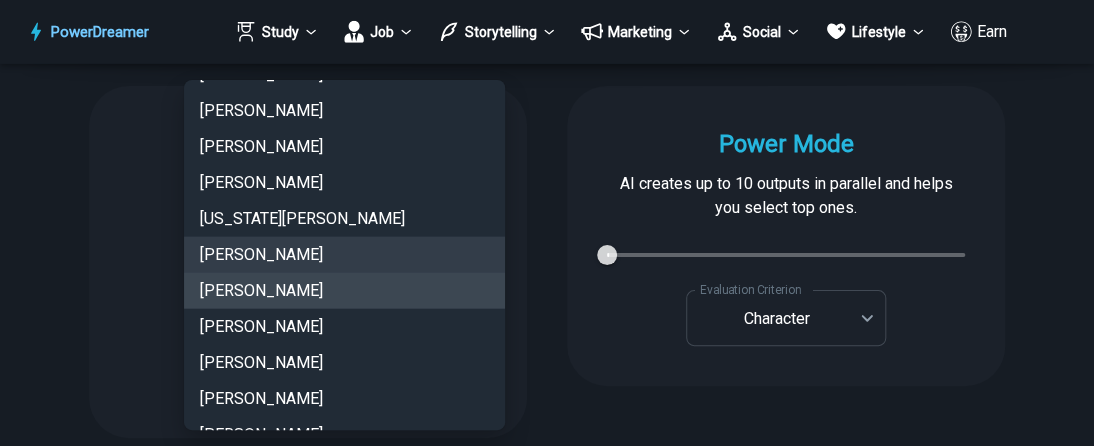 type 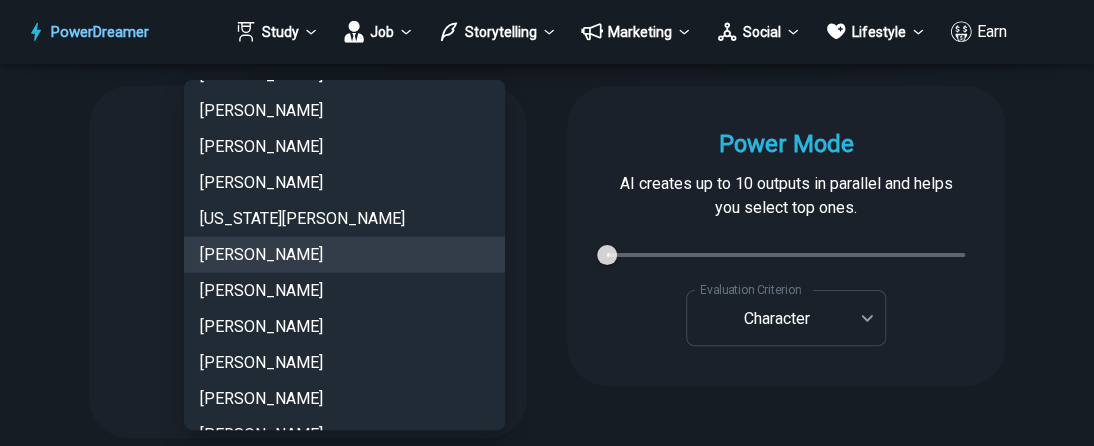 type 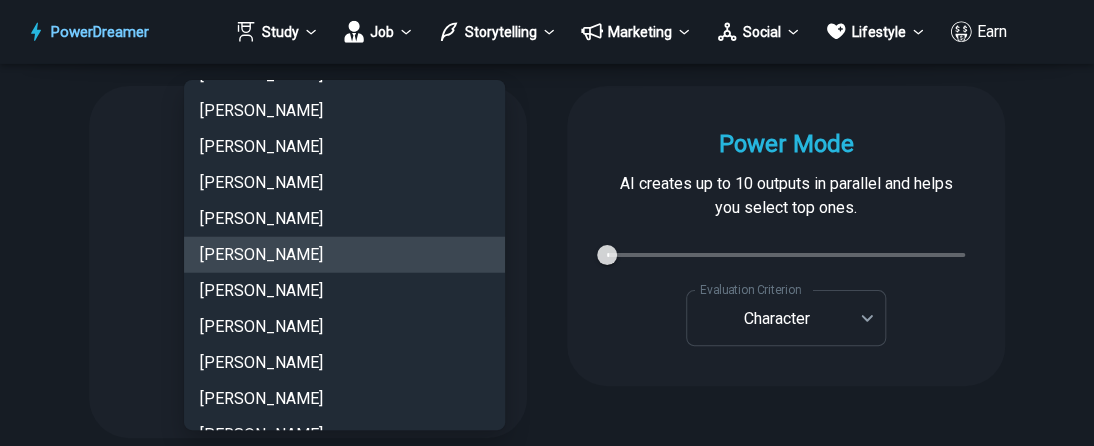 type 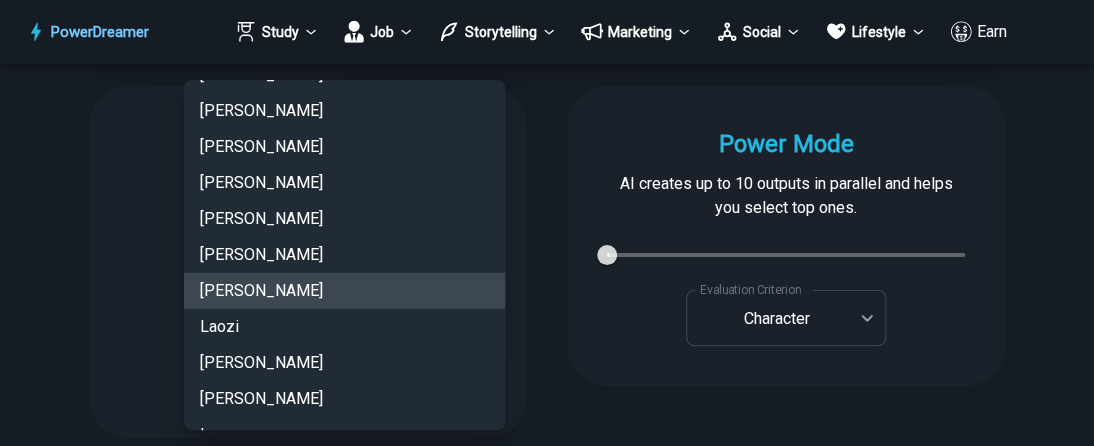 type 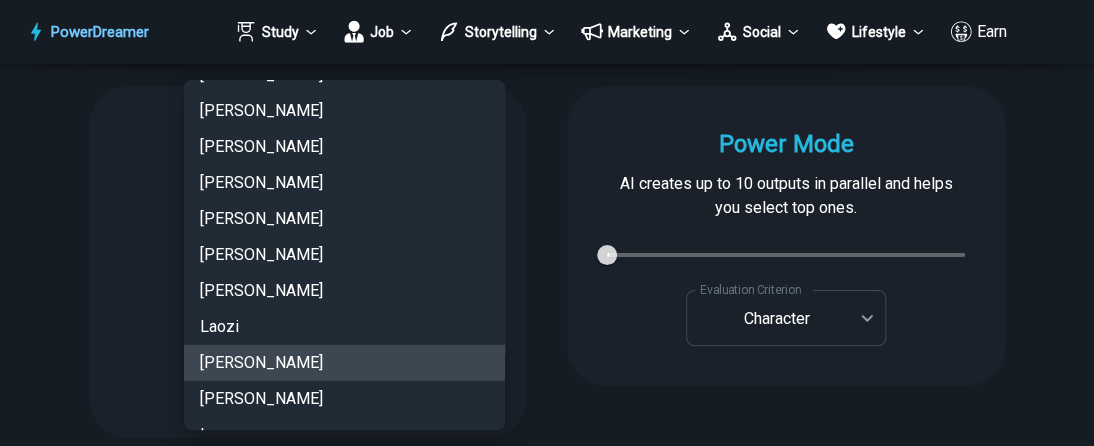 type 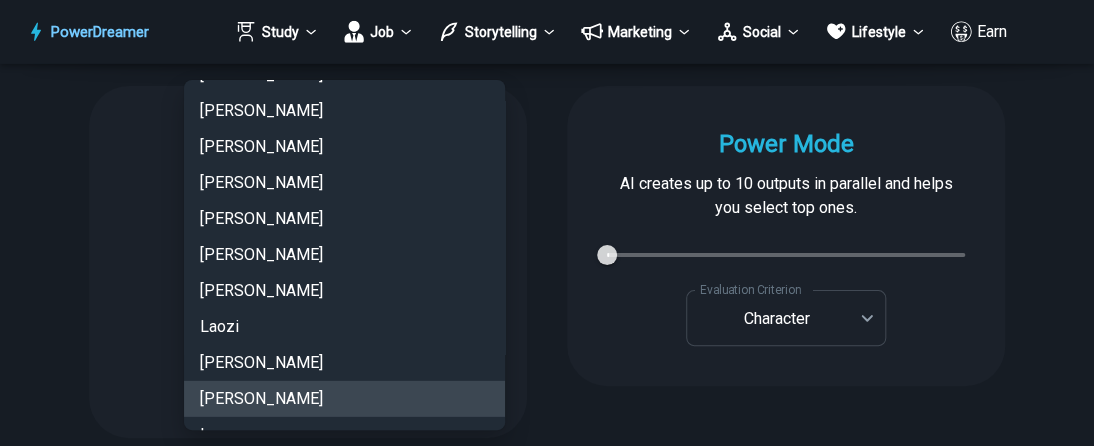 type 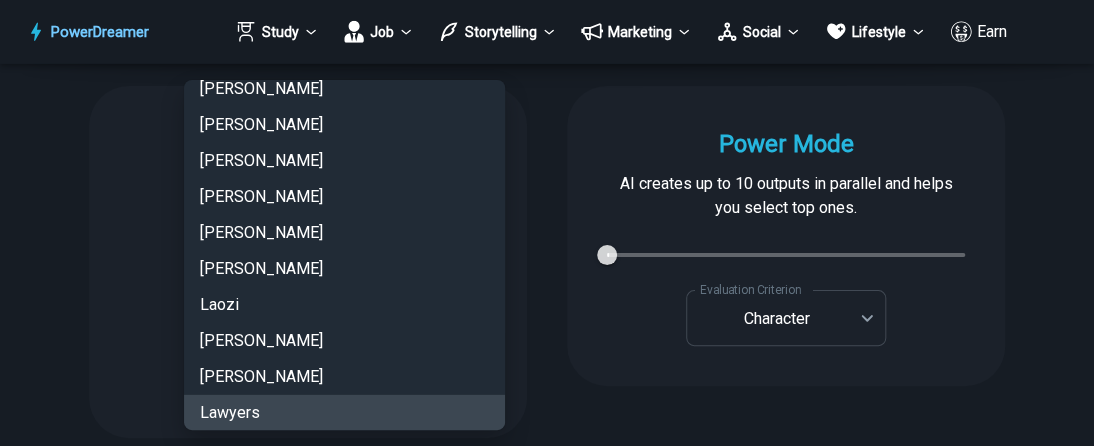 type 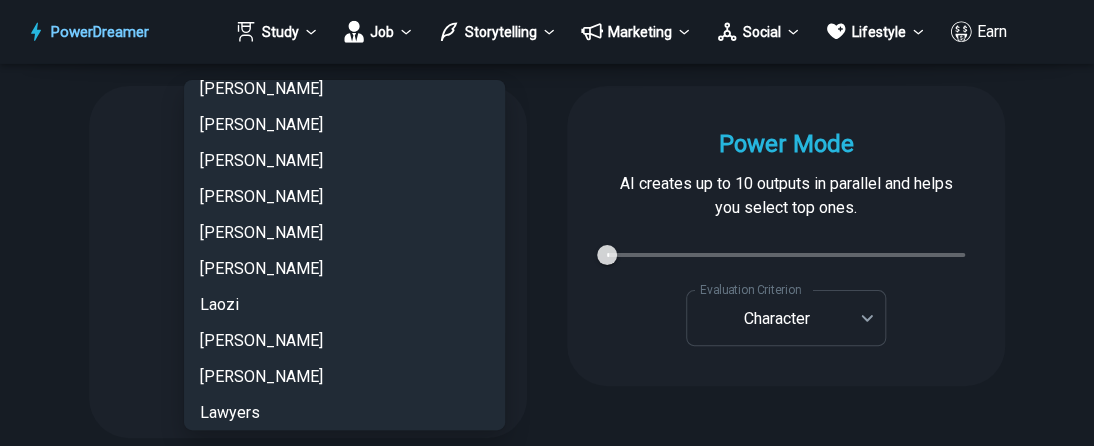 scroll, scrollTop: 2227, scrollLeft: 0, axis: vertical 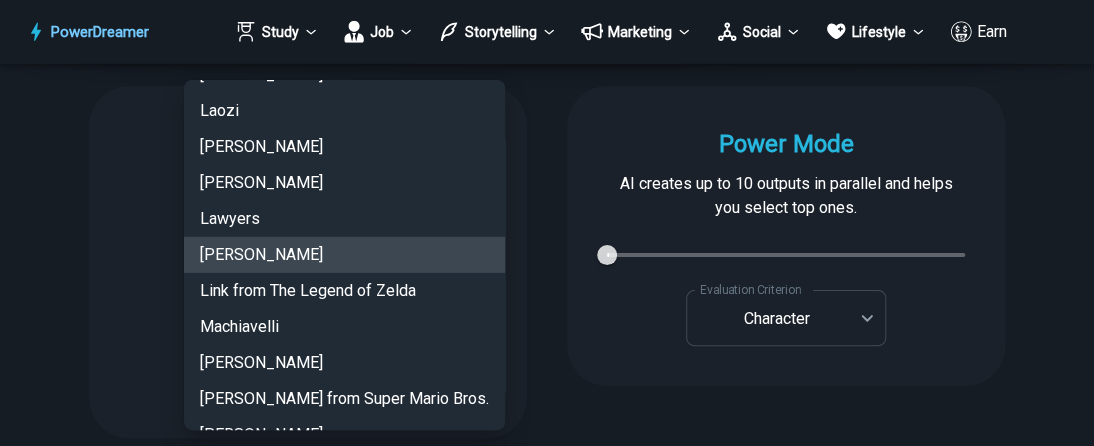 type 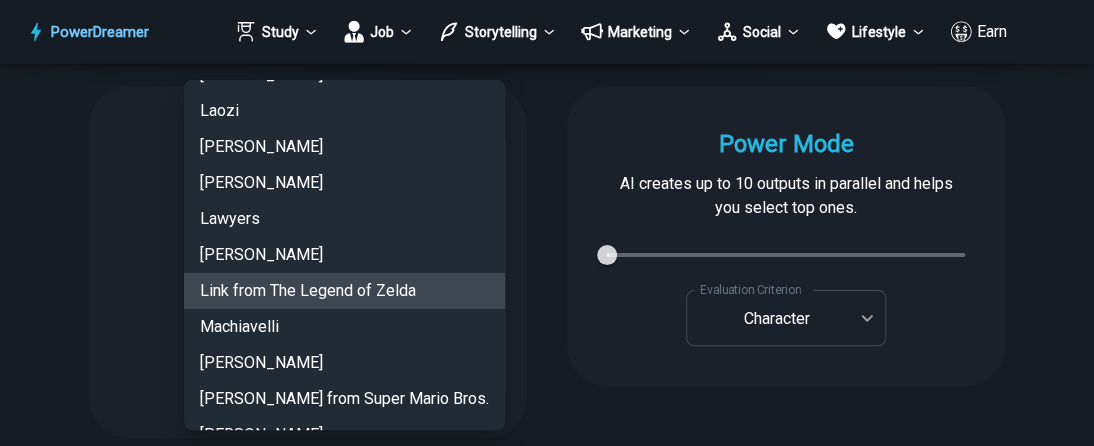type 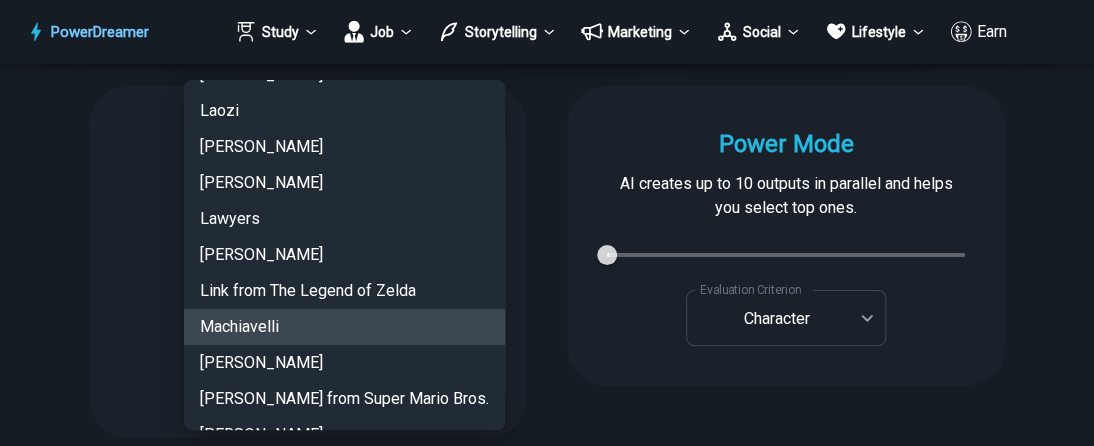 type 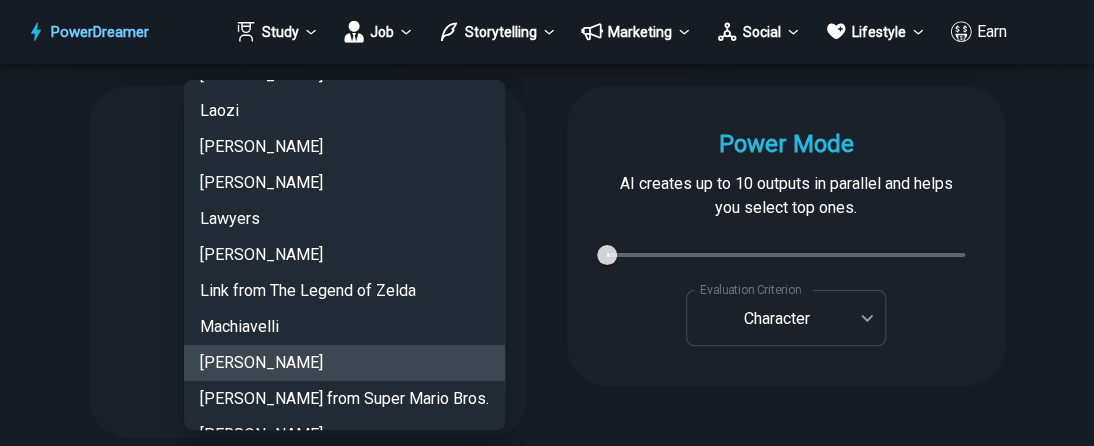 type 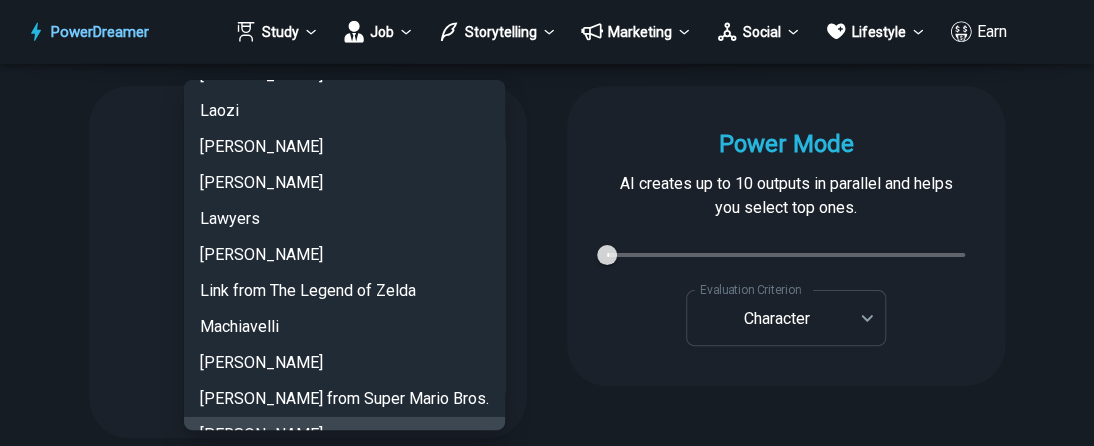 type 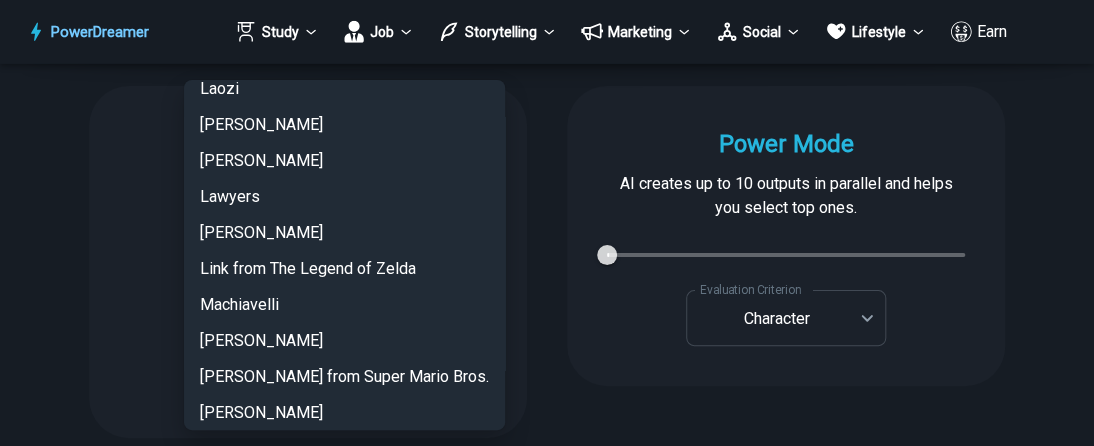 scroll, scrollTop: 2443, scrollLeft: 0, axis: vertical 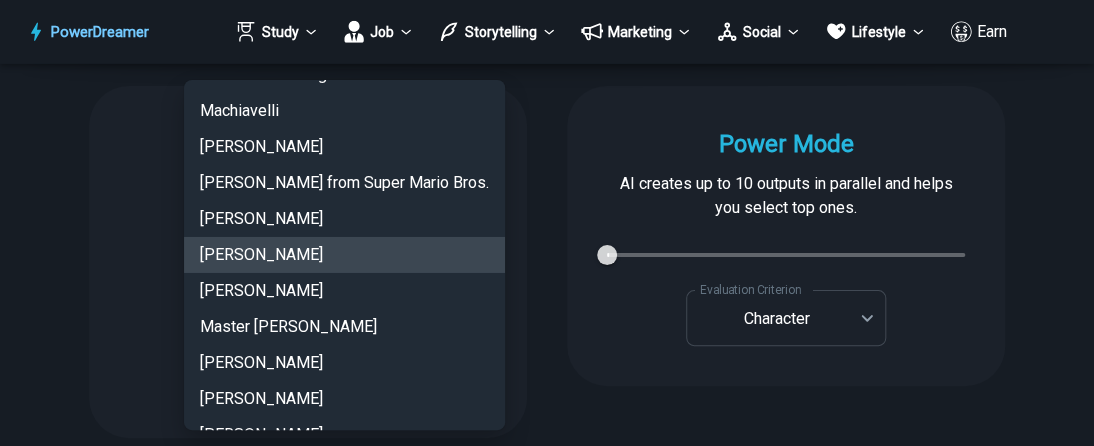 type 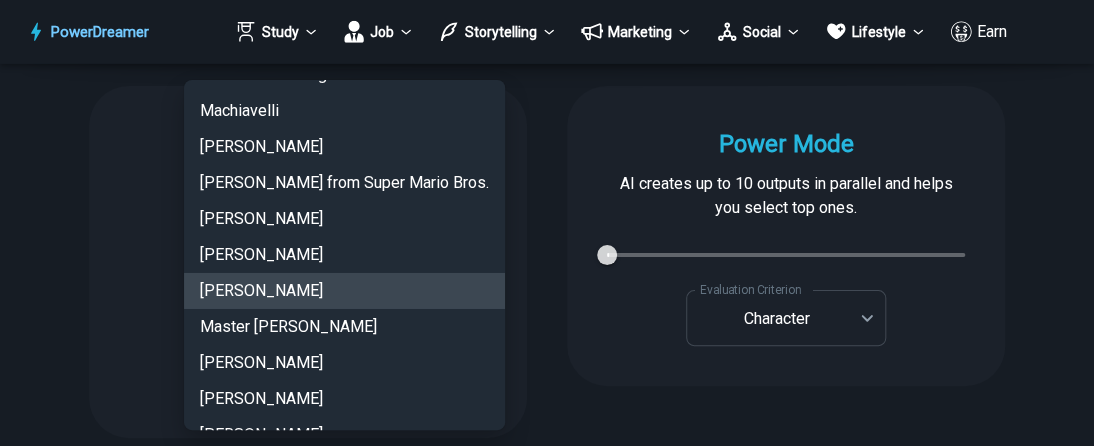 type 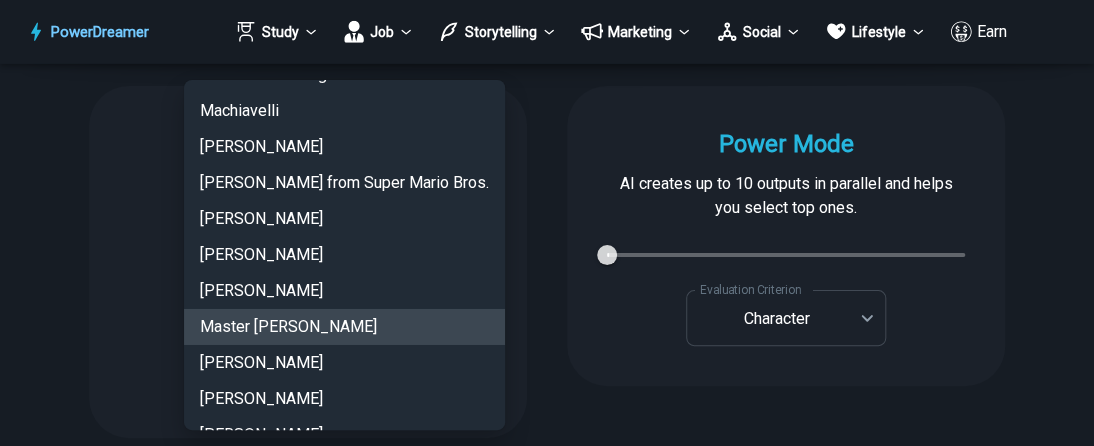type 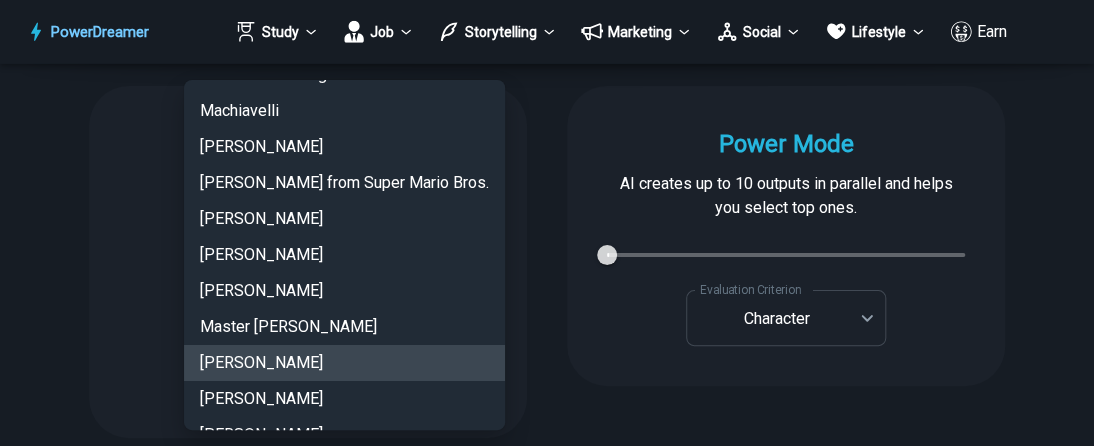 type 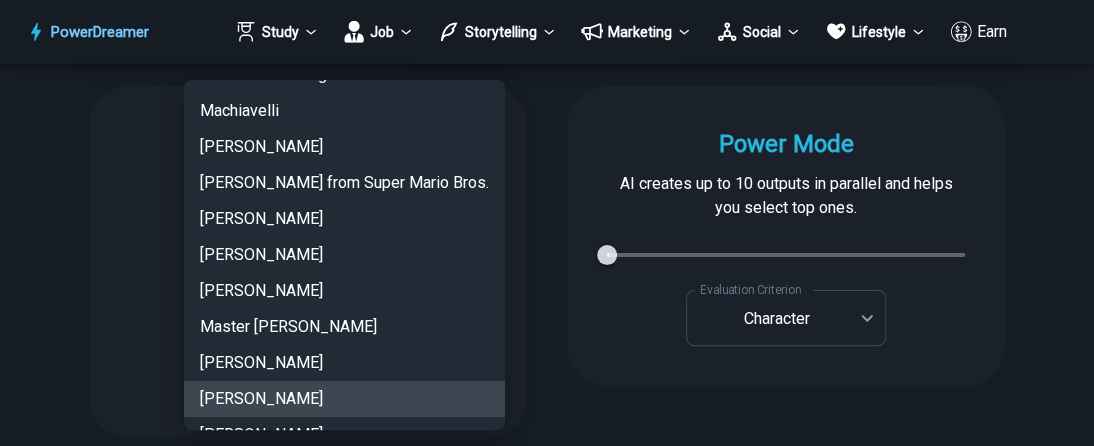 type 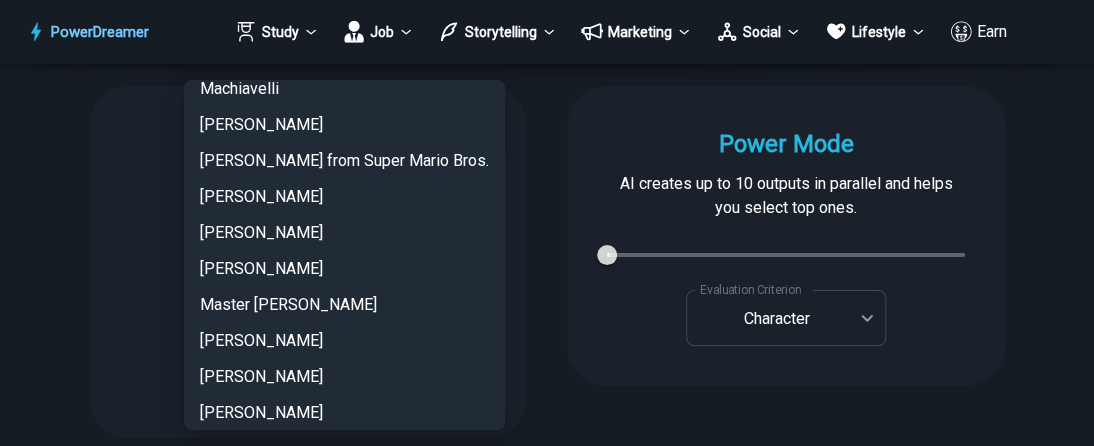 type 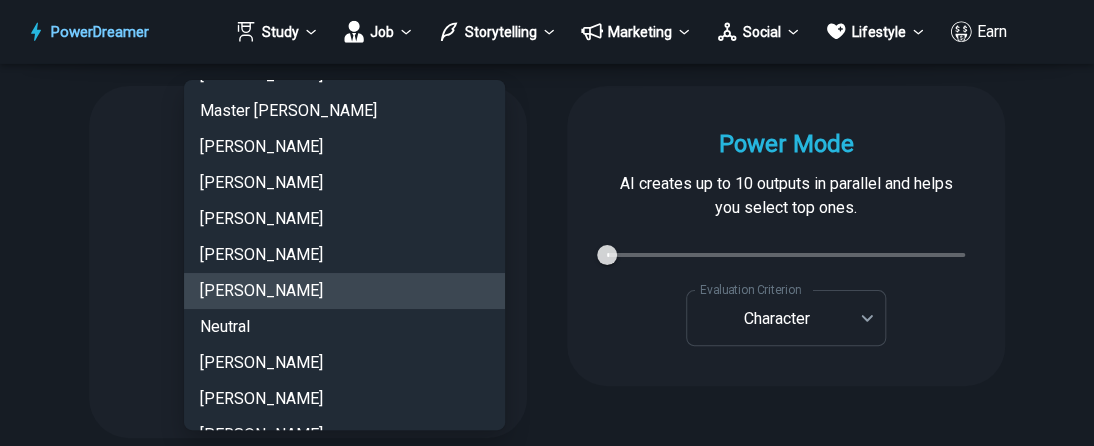 type 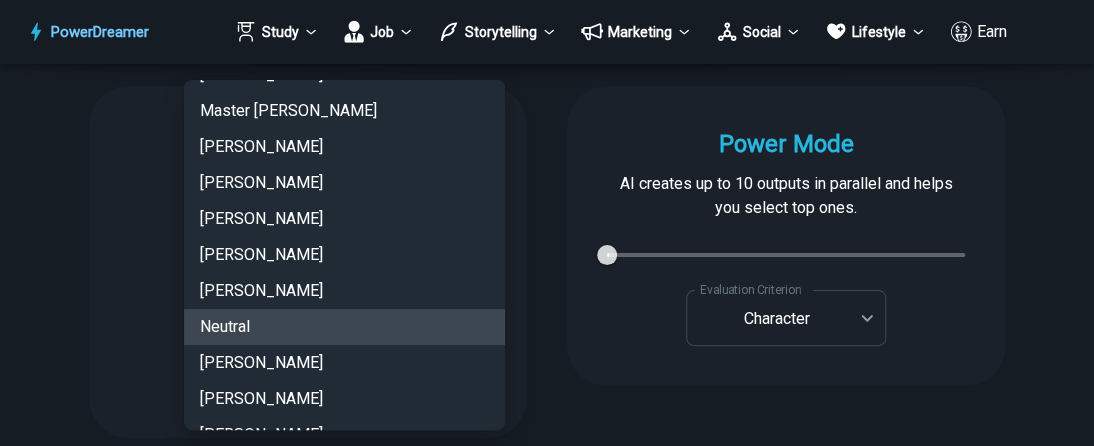 type 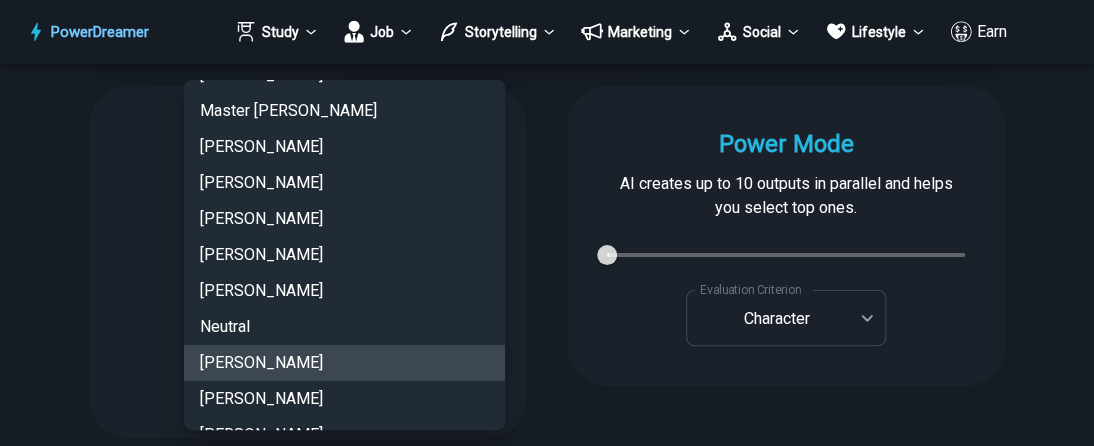 type 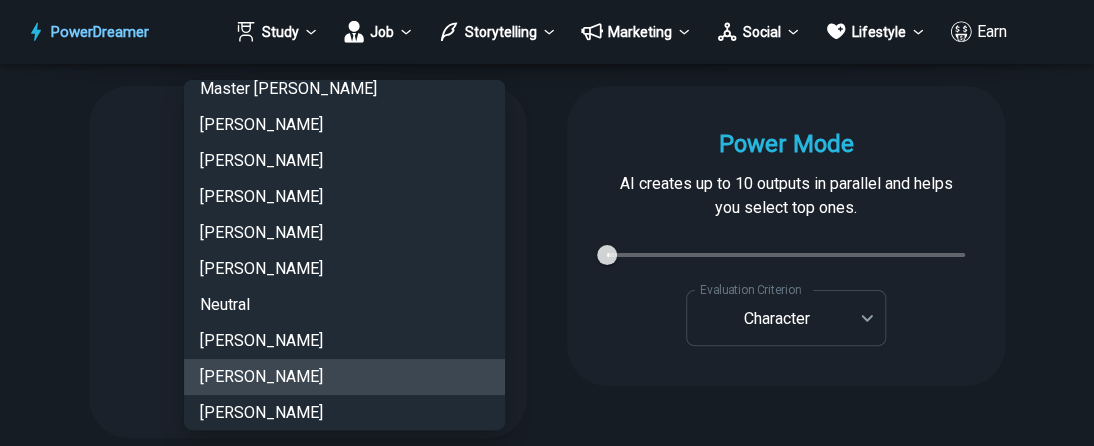 type 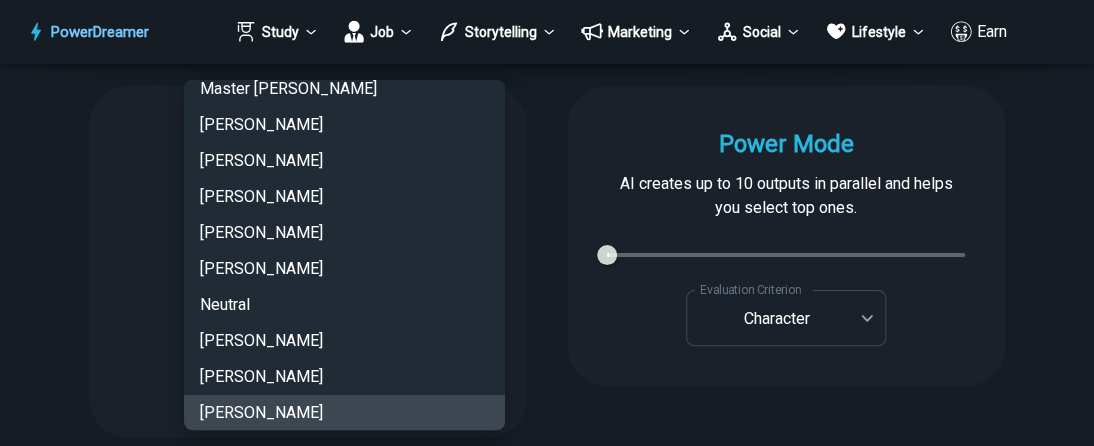 scroll, scrollTop: 2875, scrollLeft: 0, axis: vertical 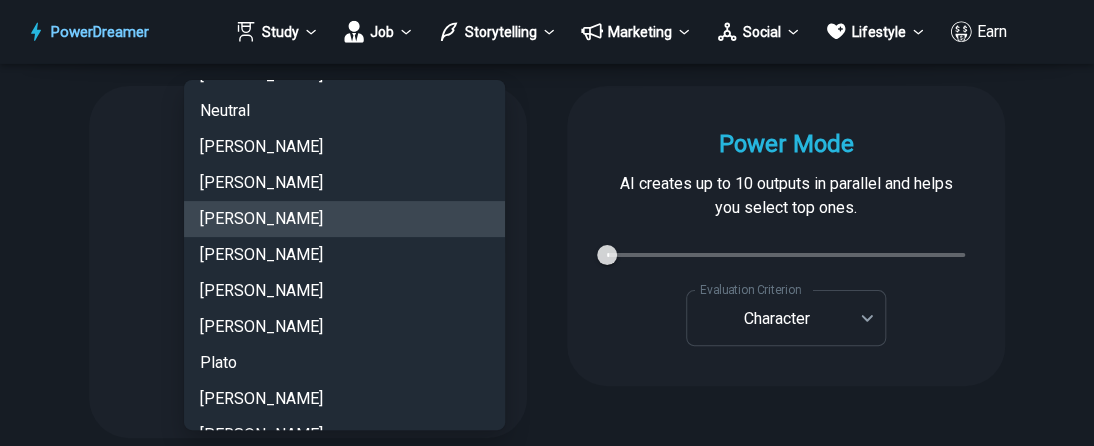 type 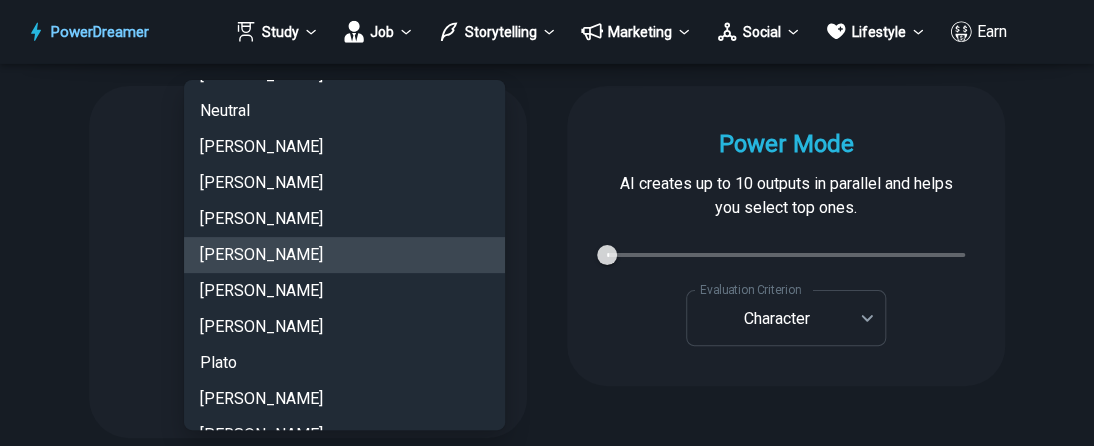 type 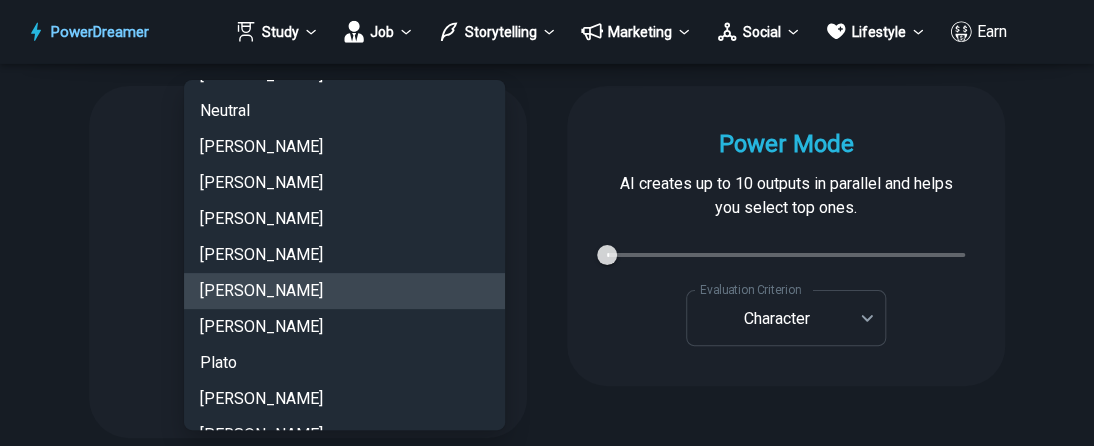 type 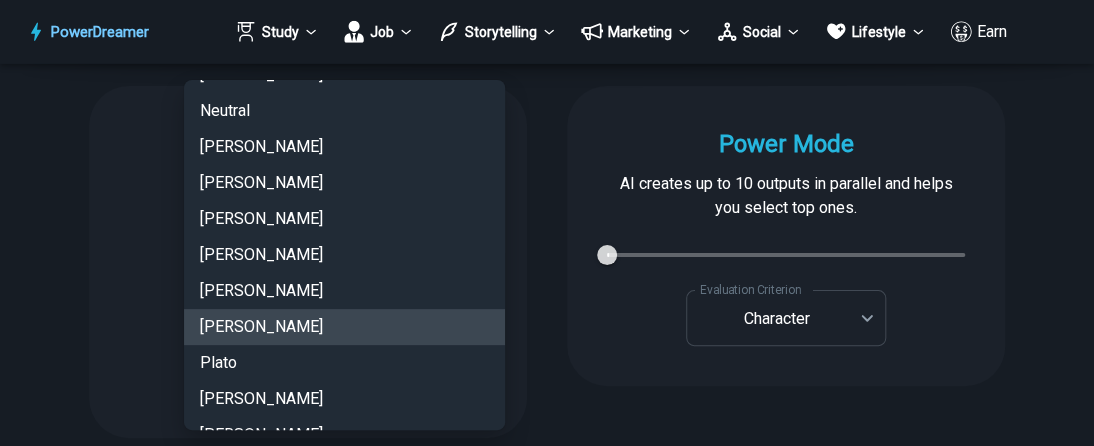 type 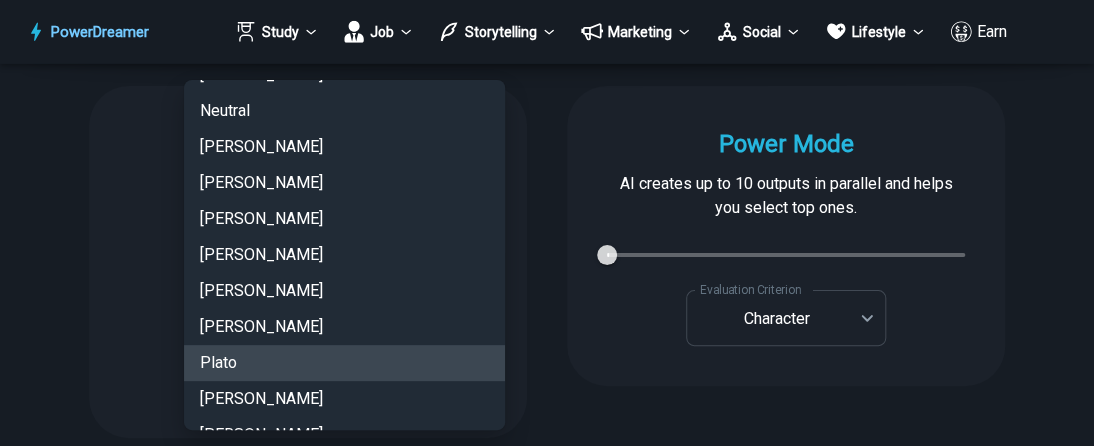 type 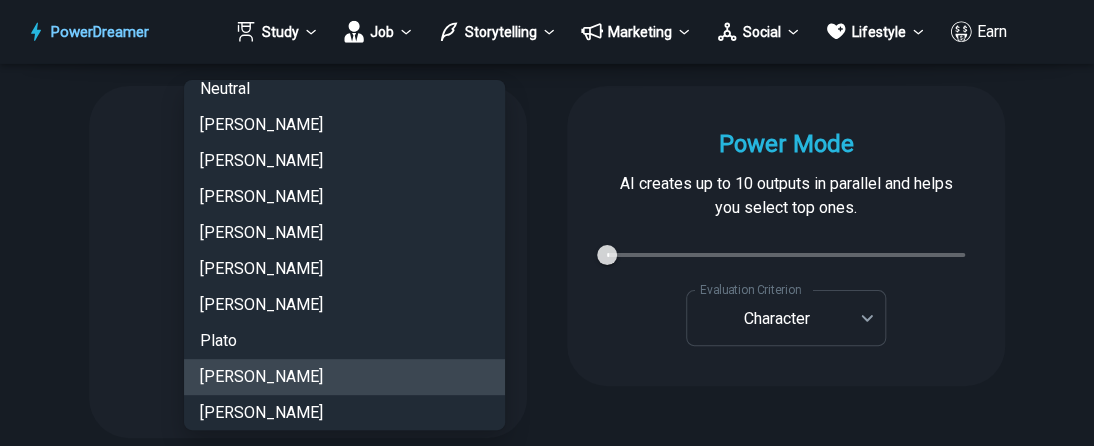 type 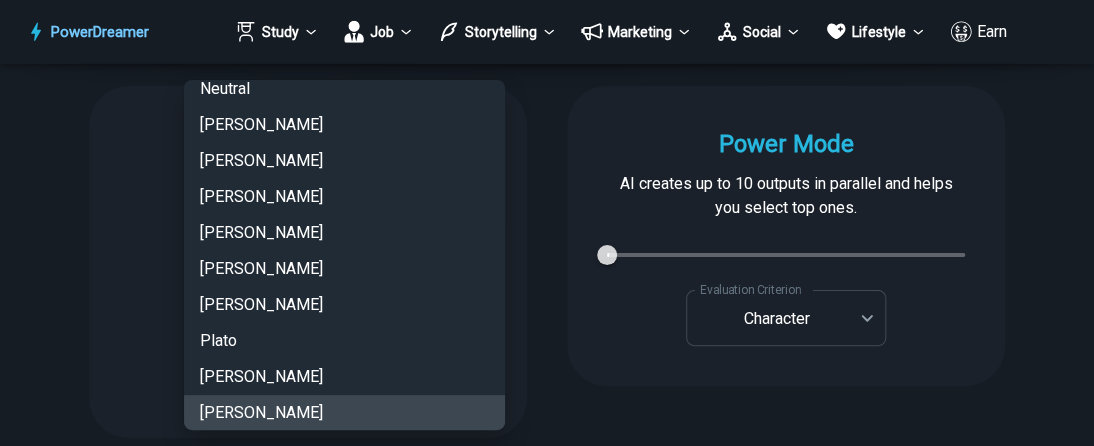 scroll, scrollTop: 3091, scrollLeft: 0, axis: vertical 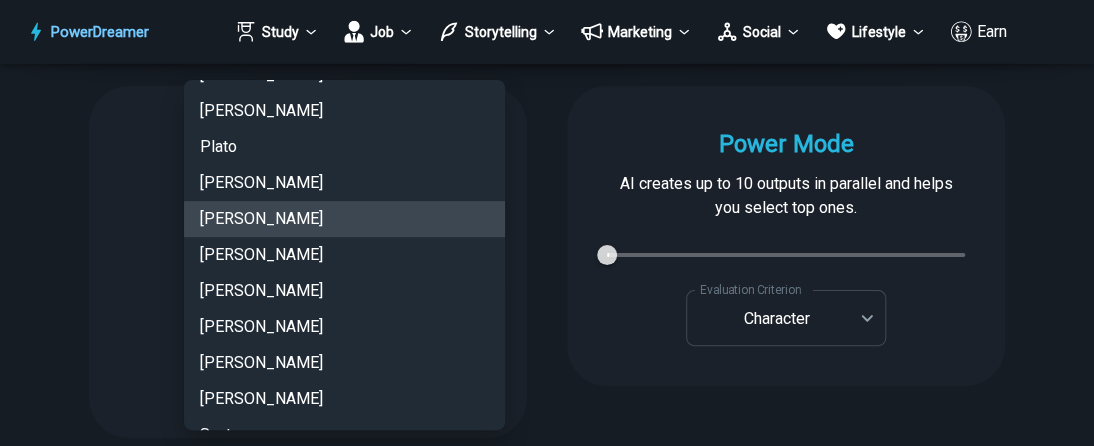 type 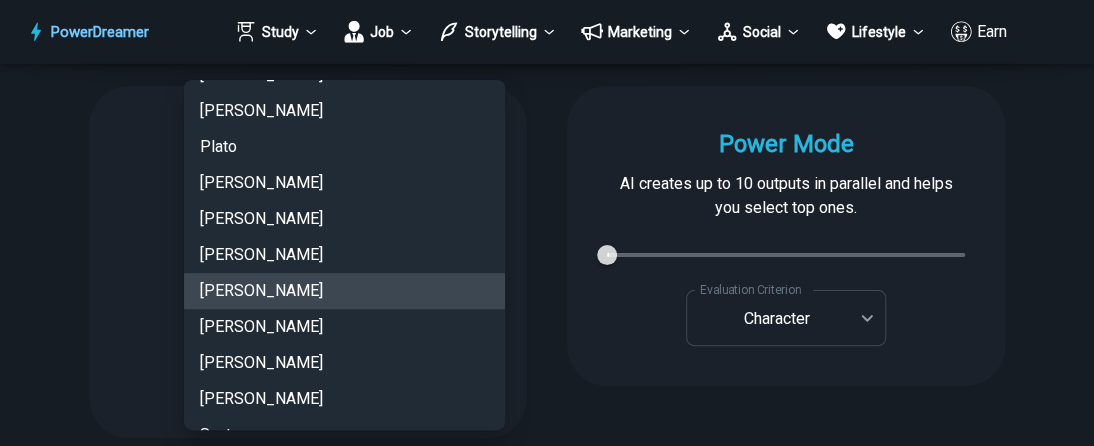 type 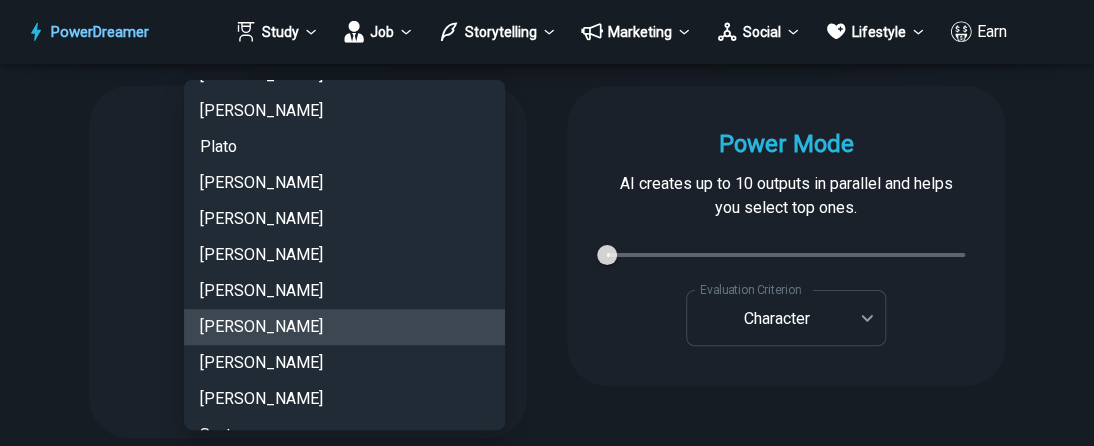 type 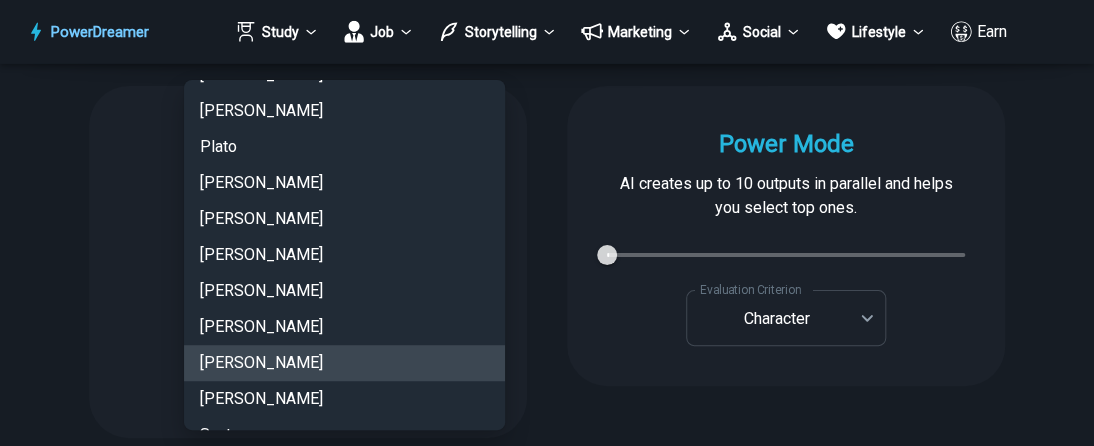 type 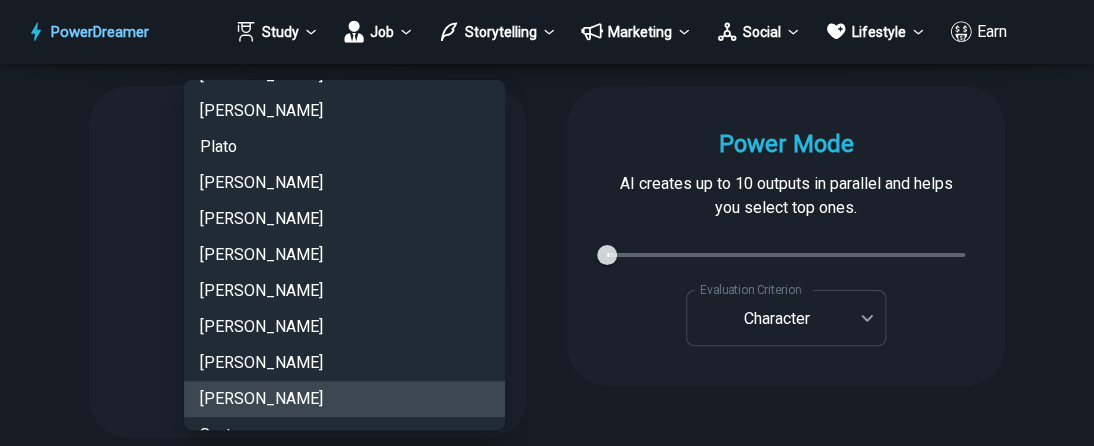 type 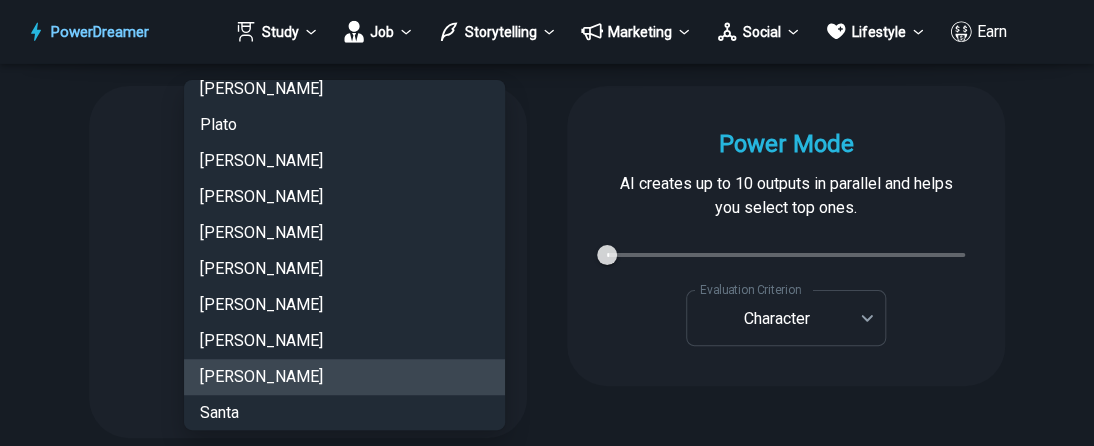 type 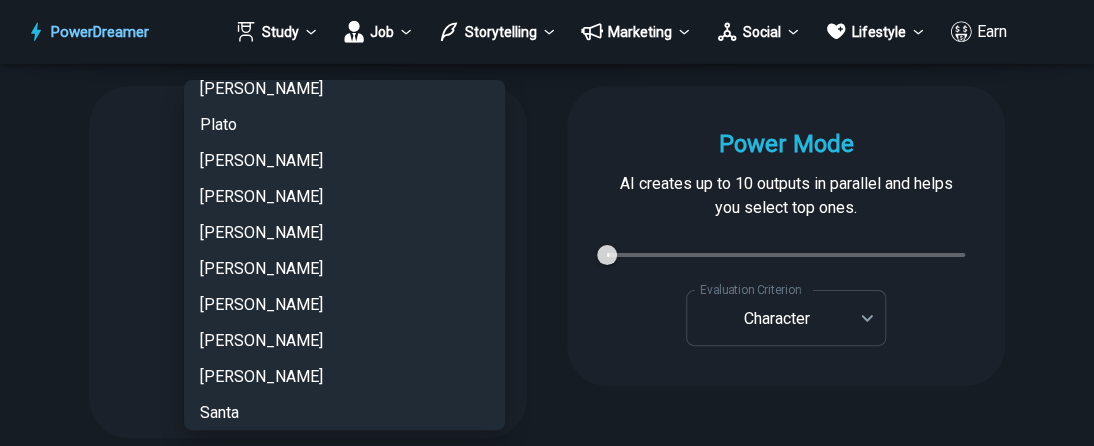 type 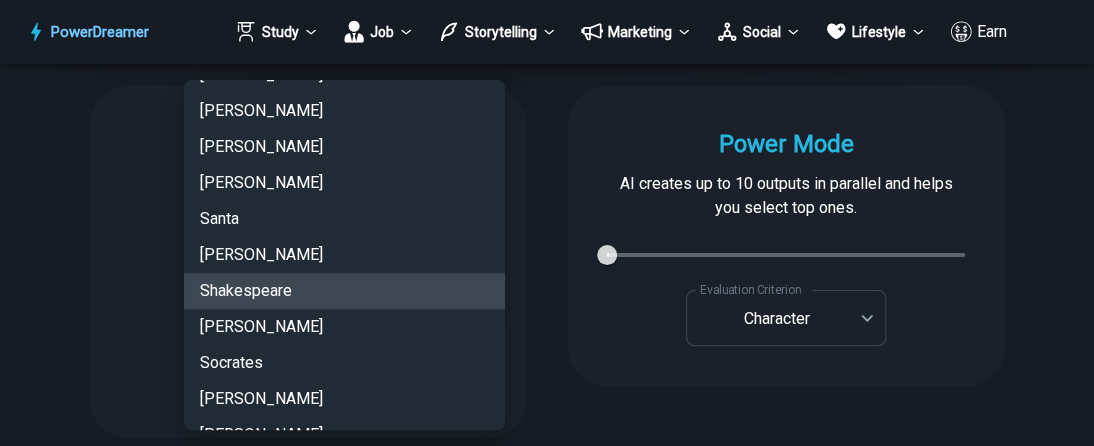 type 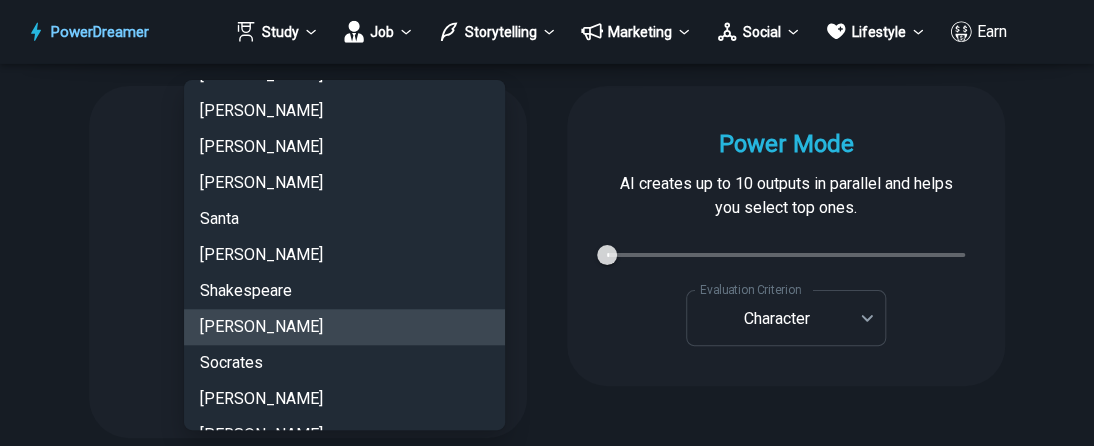 type 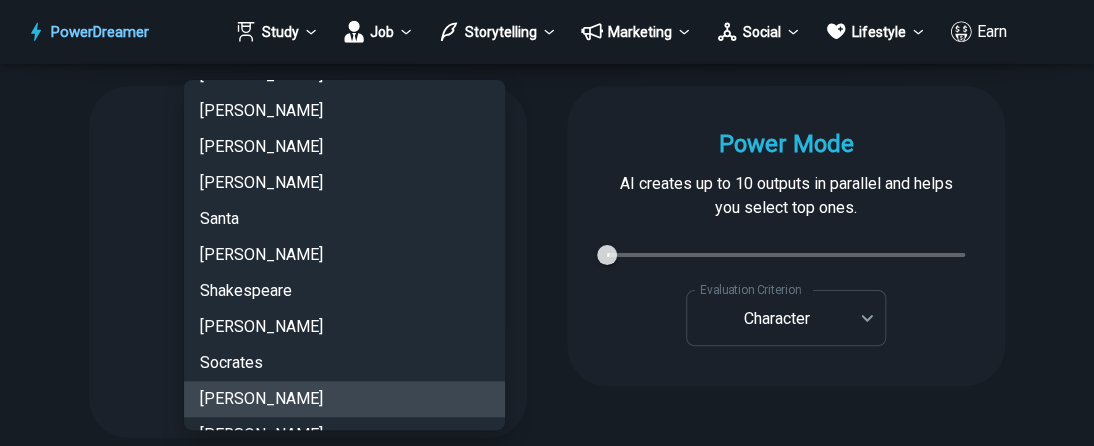 type 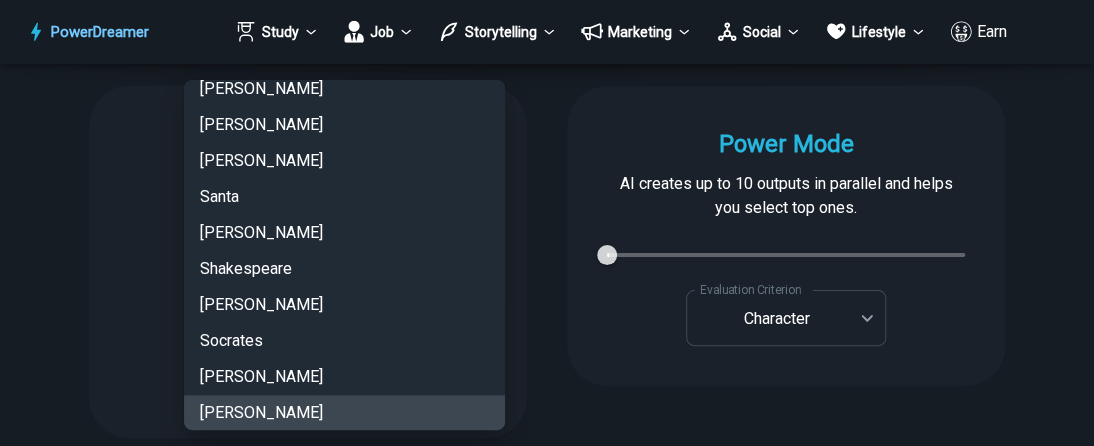 type 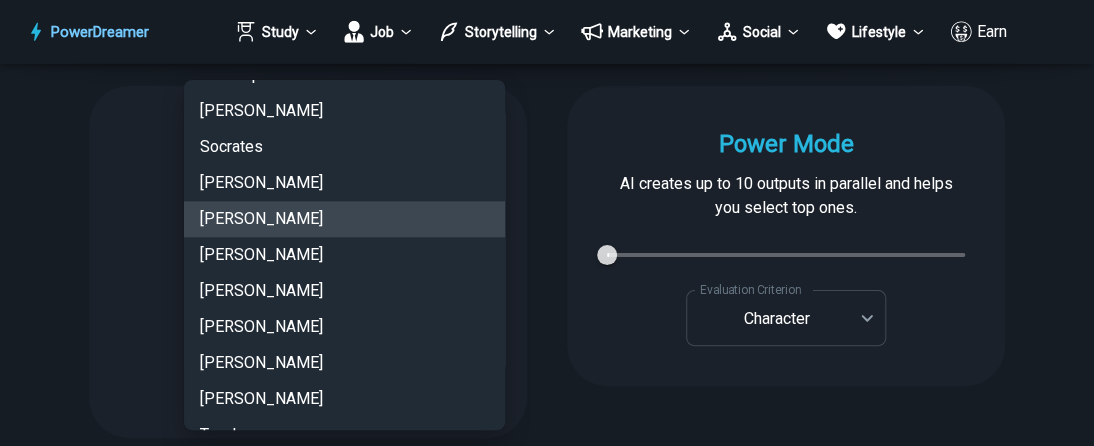 type 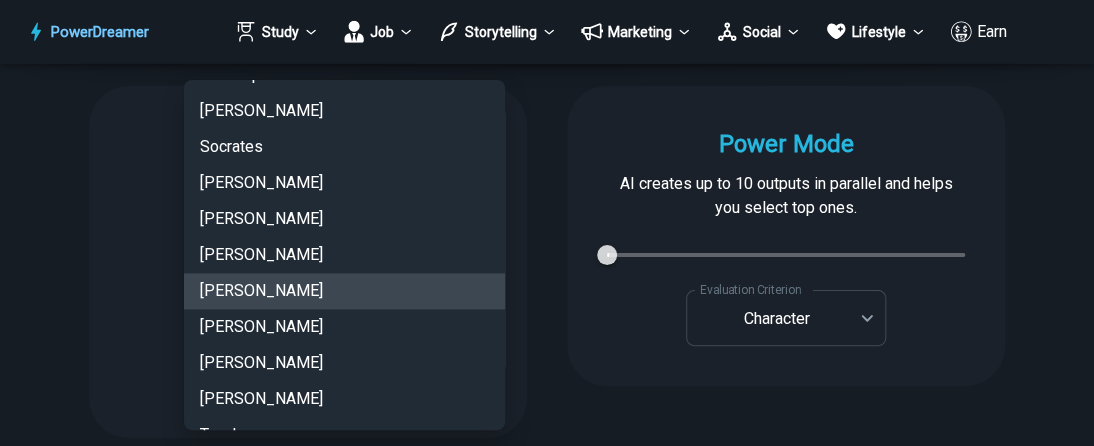 type 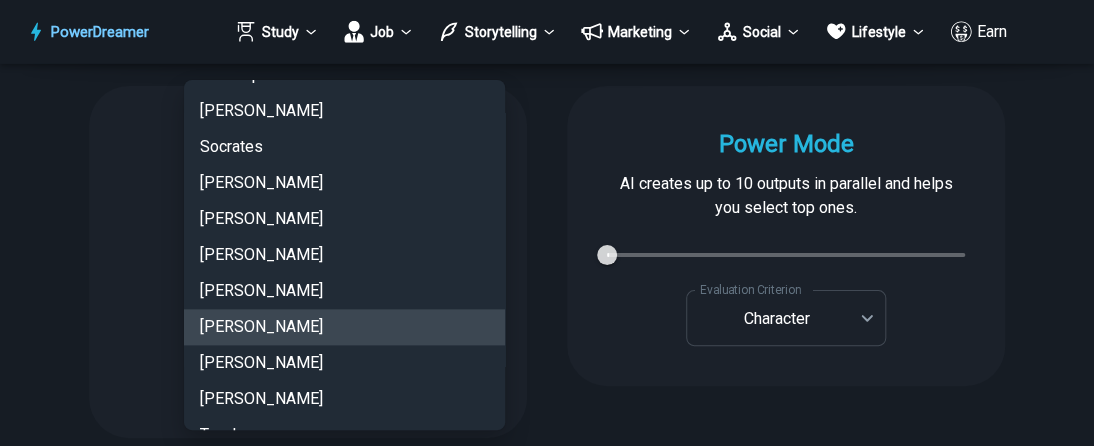 type 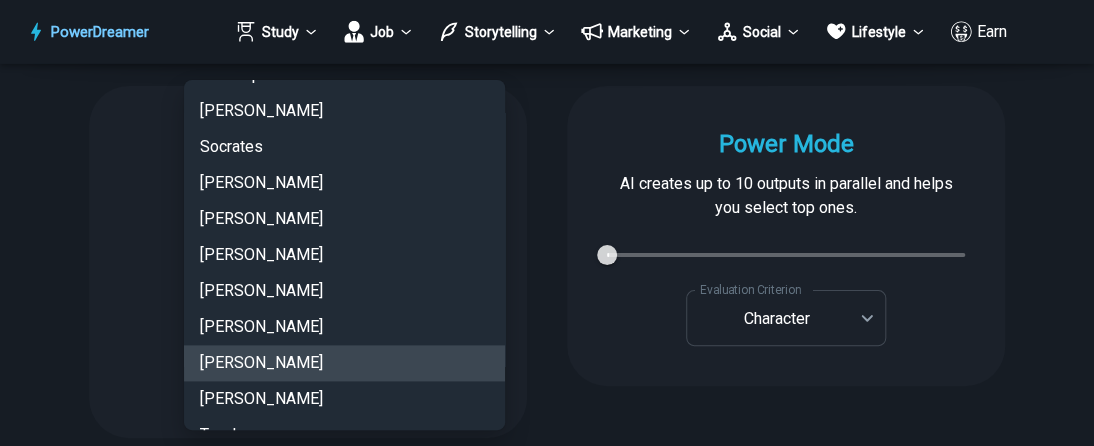 type 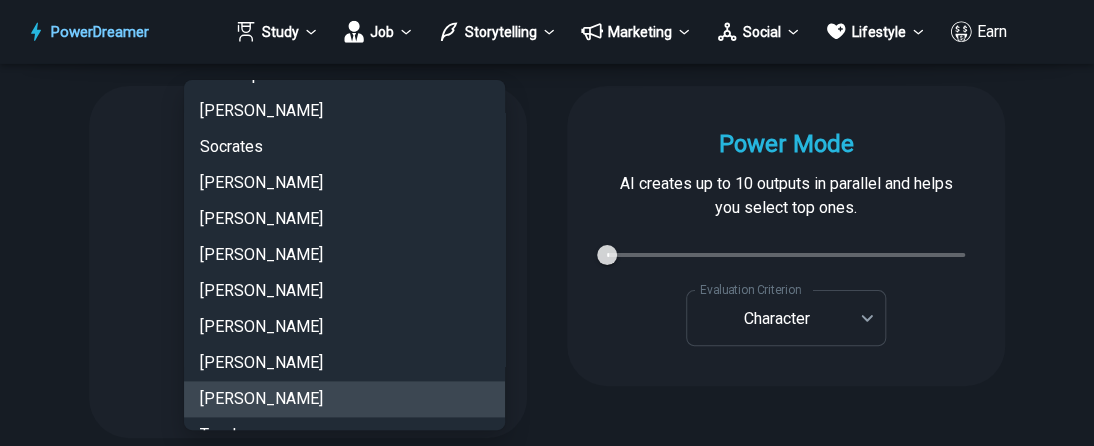 type 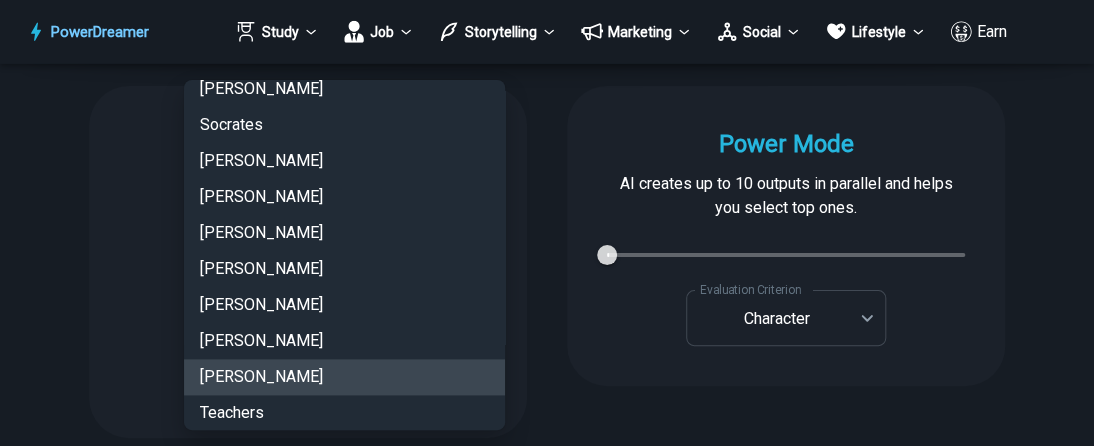 type 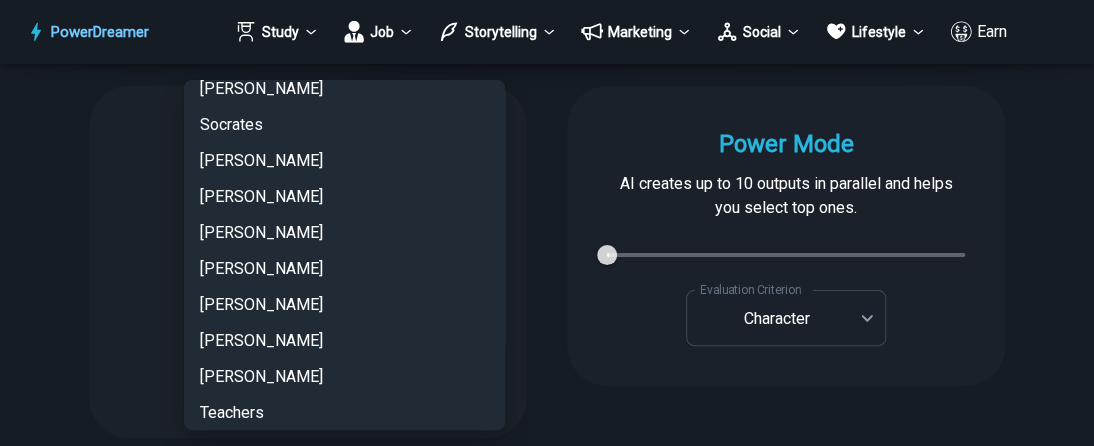 scroll, scrollTop: 3739, scrollLeft: 0, axis: vertical 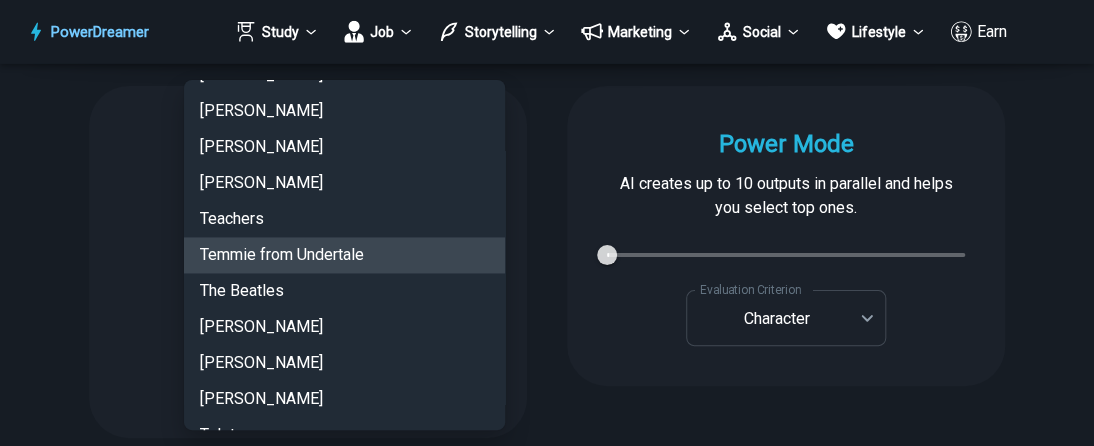 type 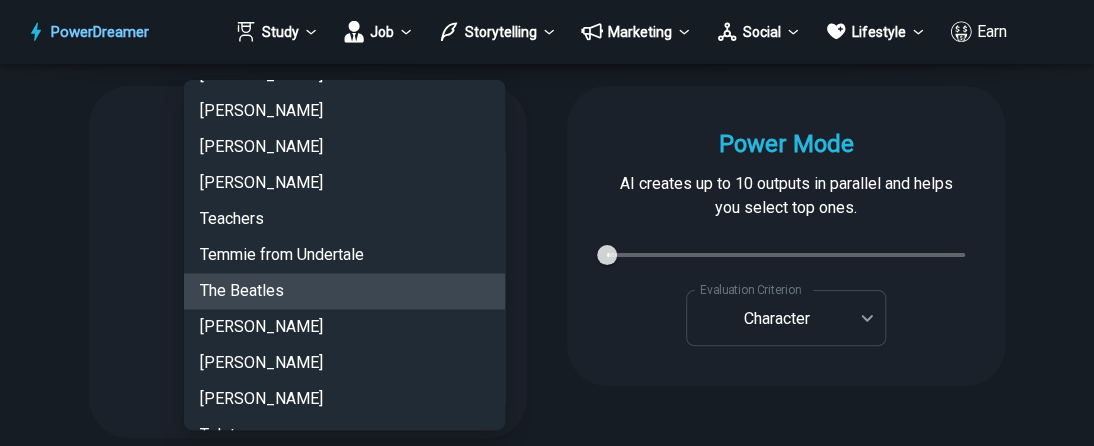 type 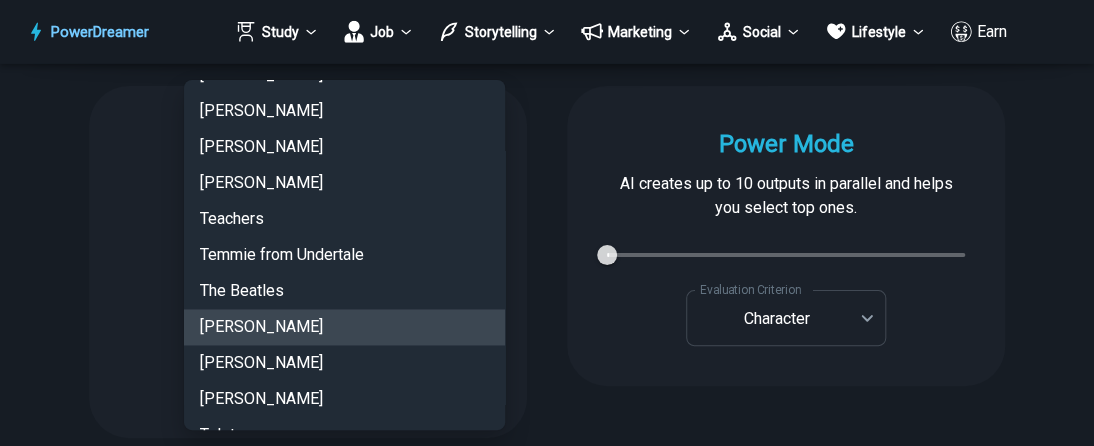 type 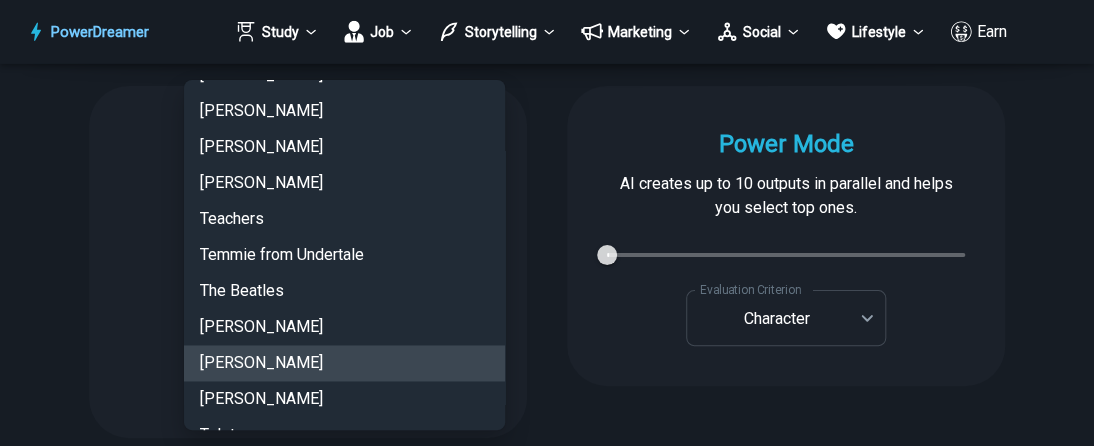 type 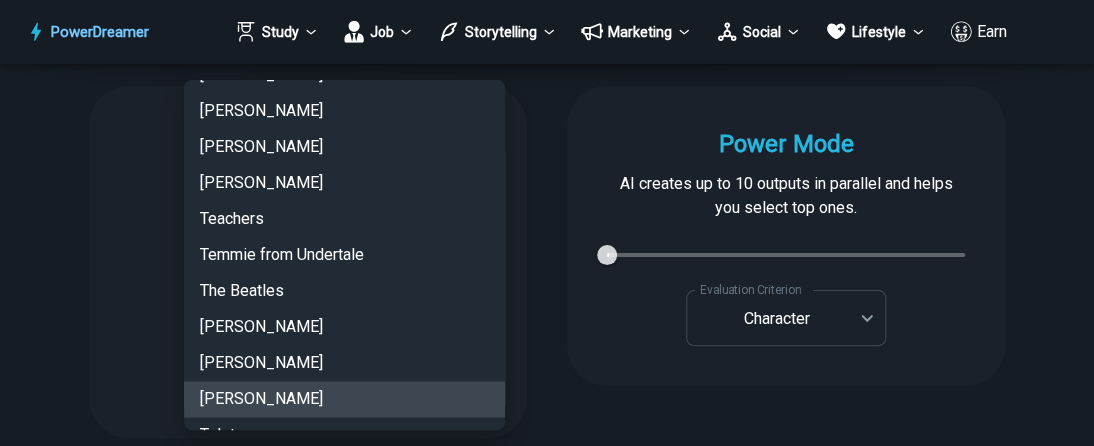 type 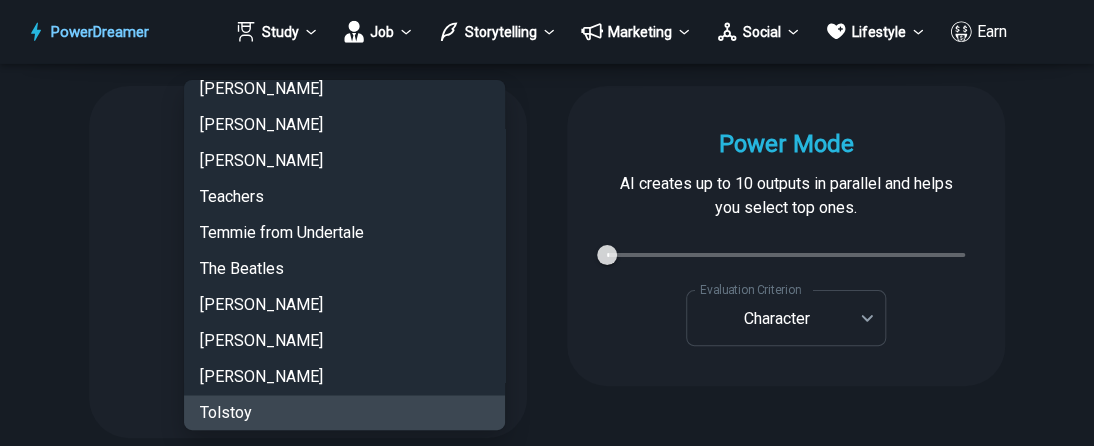 type 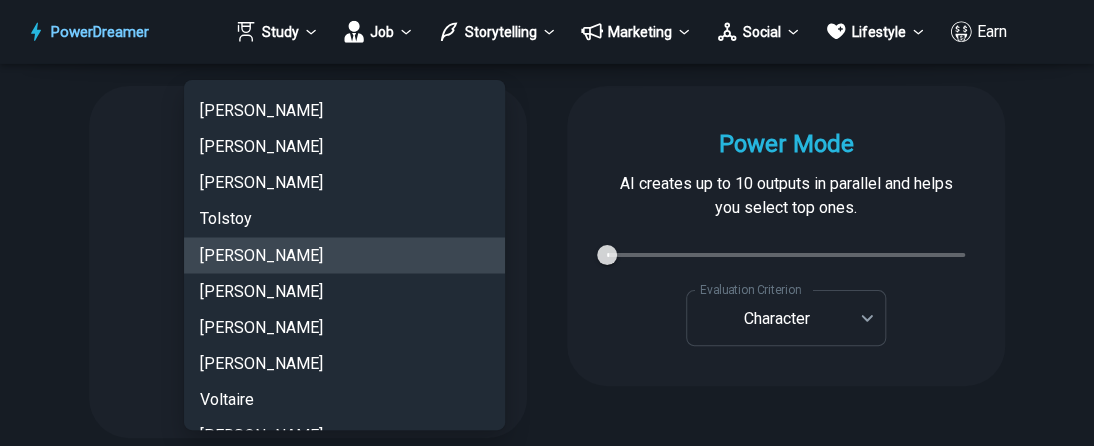 type 